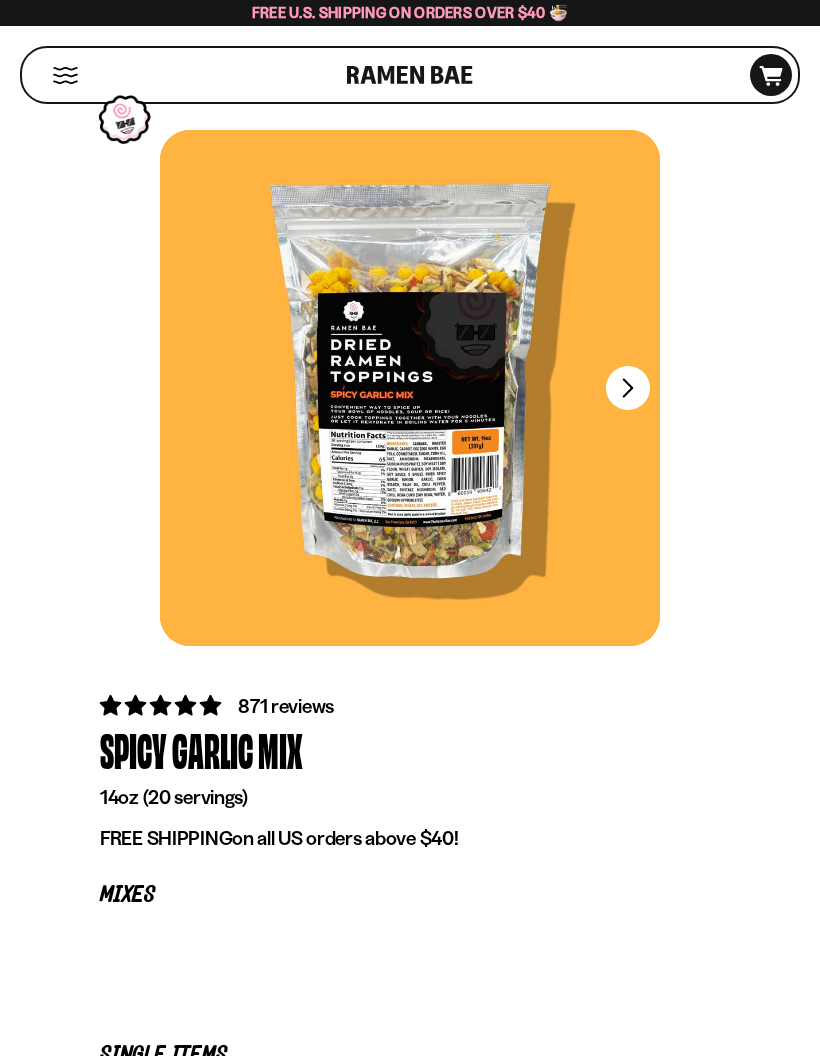 scroll, scrollTop: 0, scrollLeft: 0, axis: both 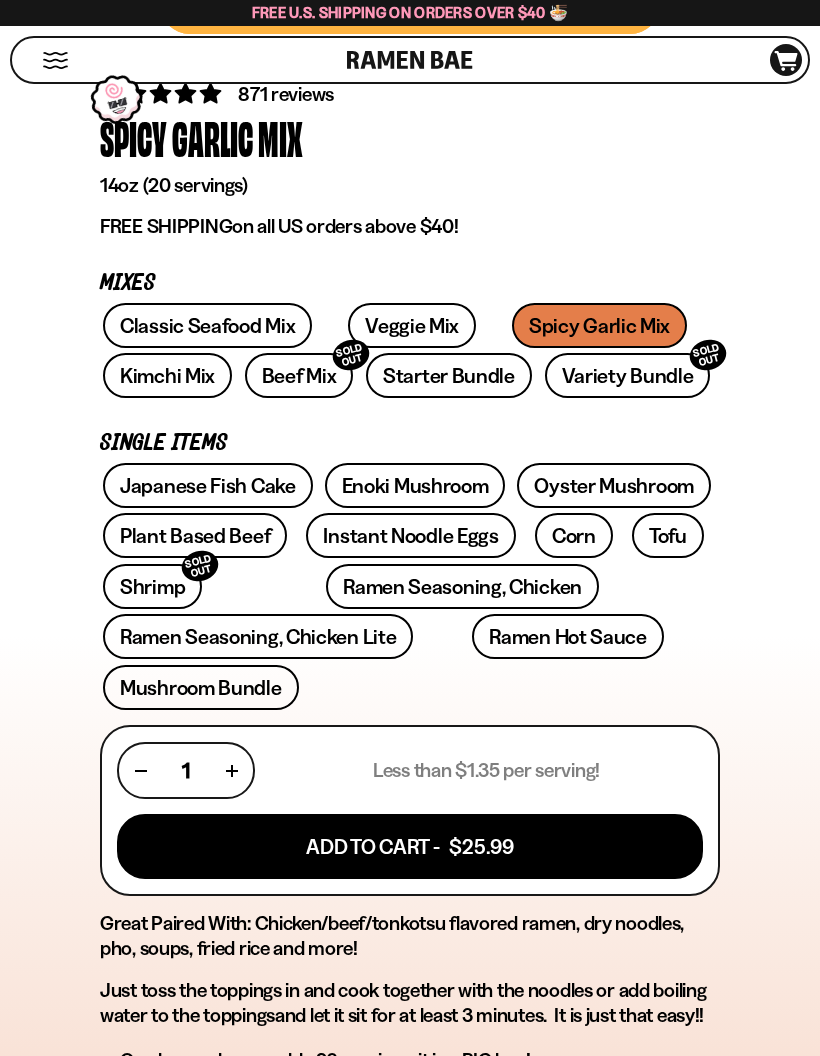 click on "Add To Cart -
$25.99" at bounding box center (410, 846) 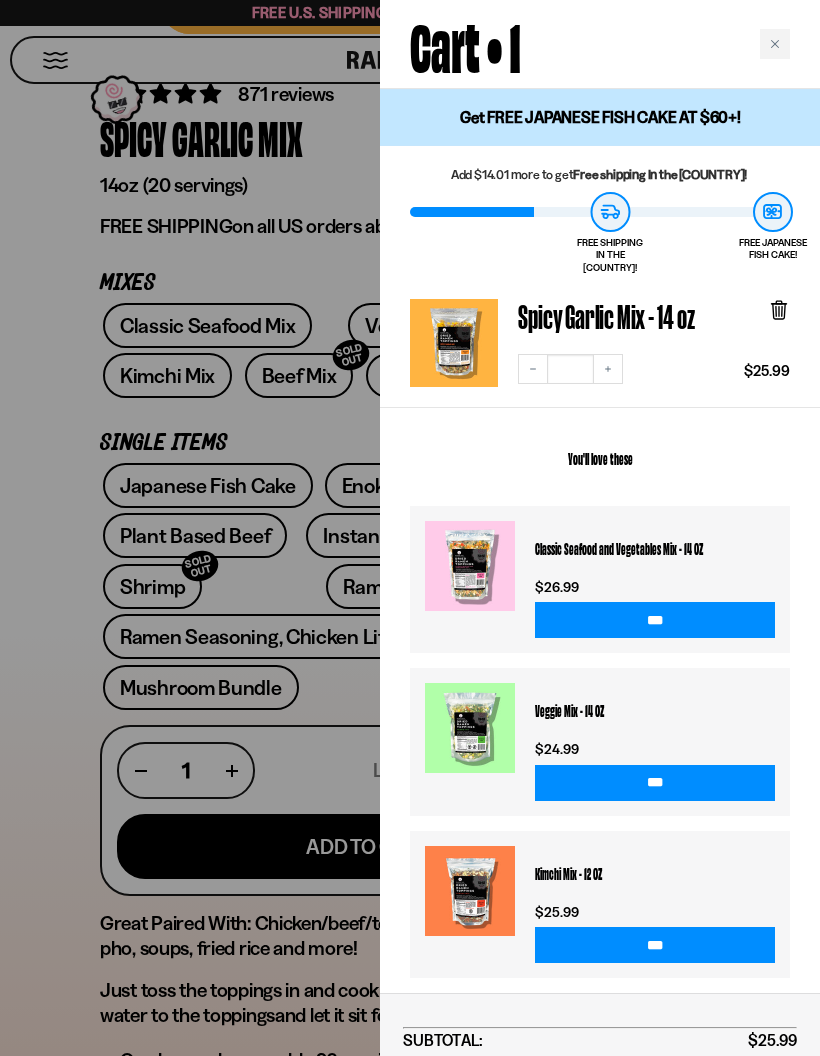 click at bounding box center [775, 44] 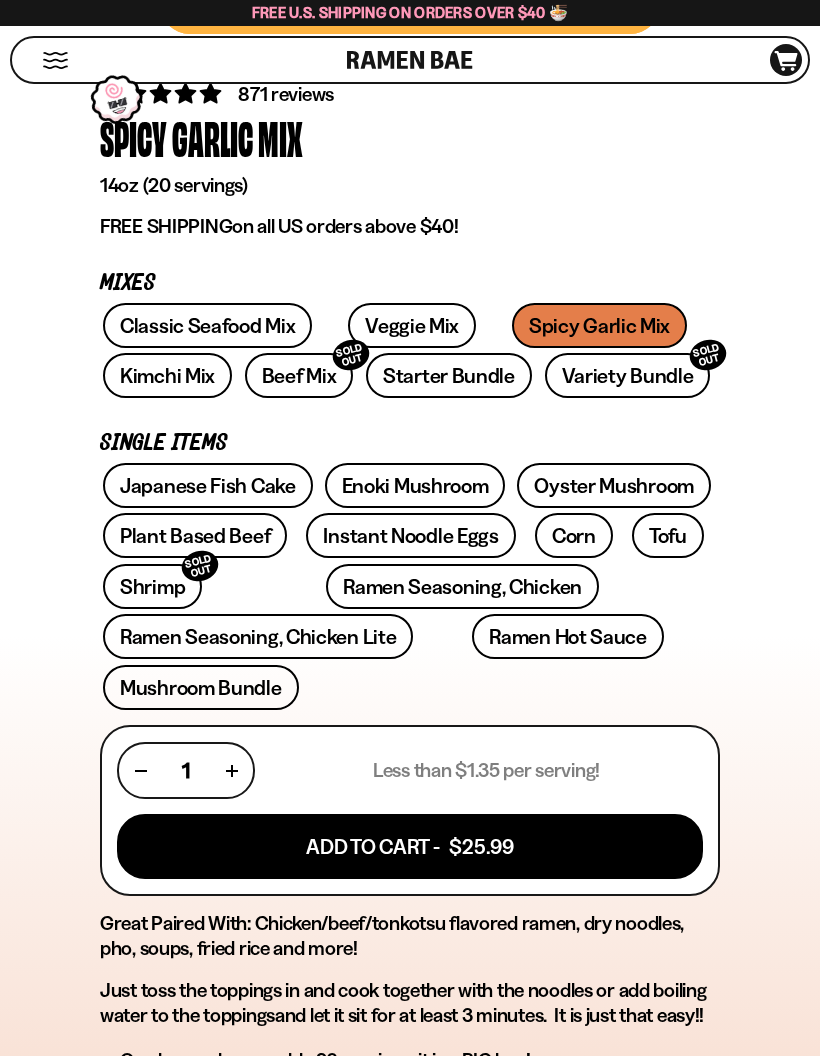 click on "Classic Seafood Mix" at bounding box center (207, 325) 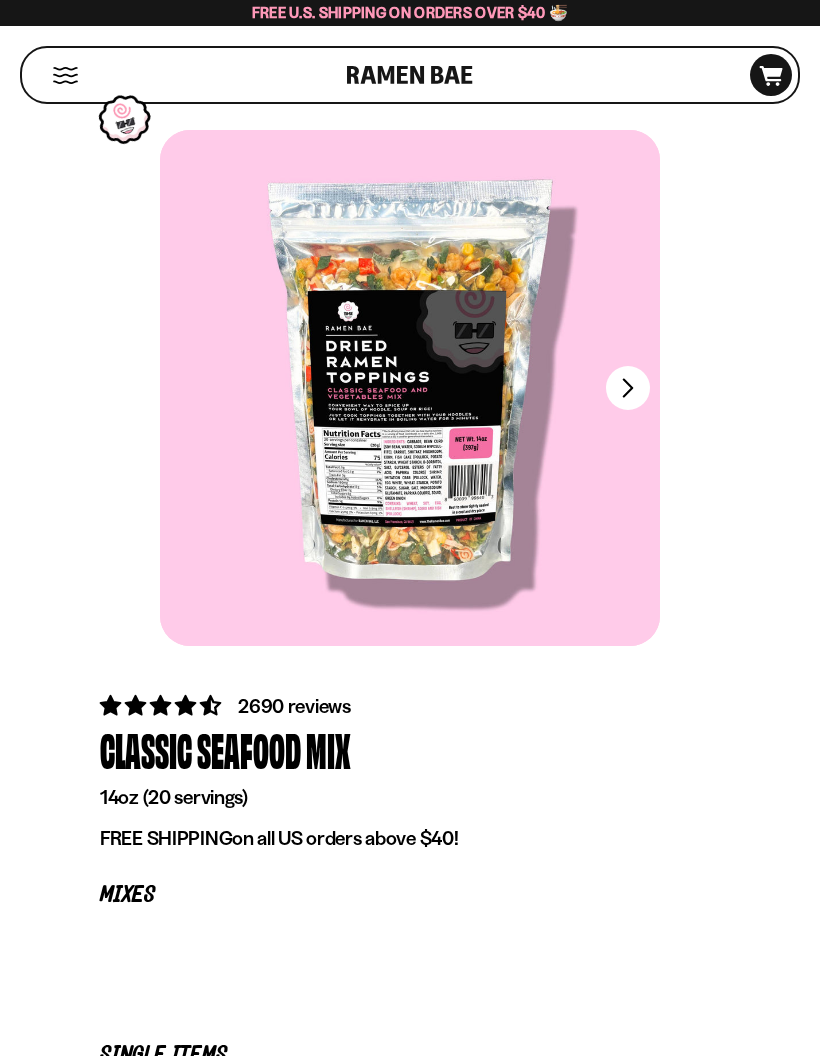scroll, scrollTop: 0, scrollLeft: 0, axis: both 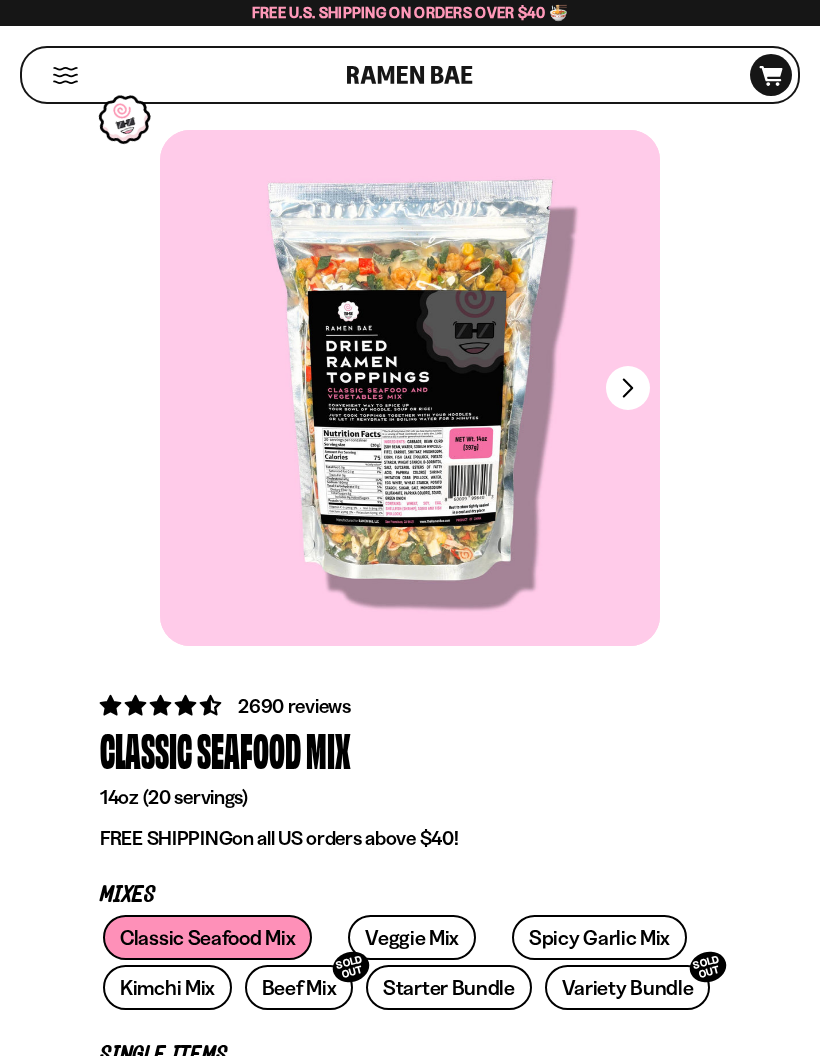 click at bounding box center [410, 388] 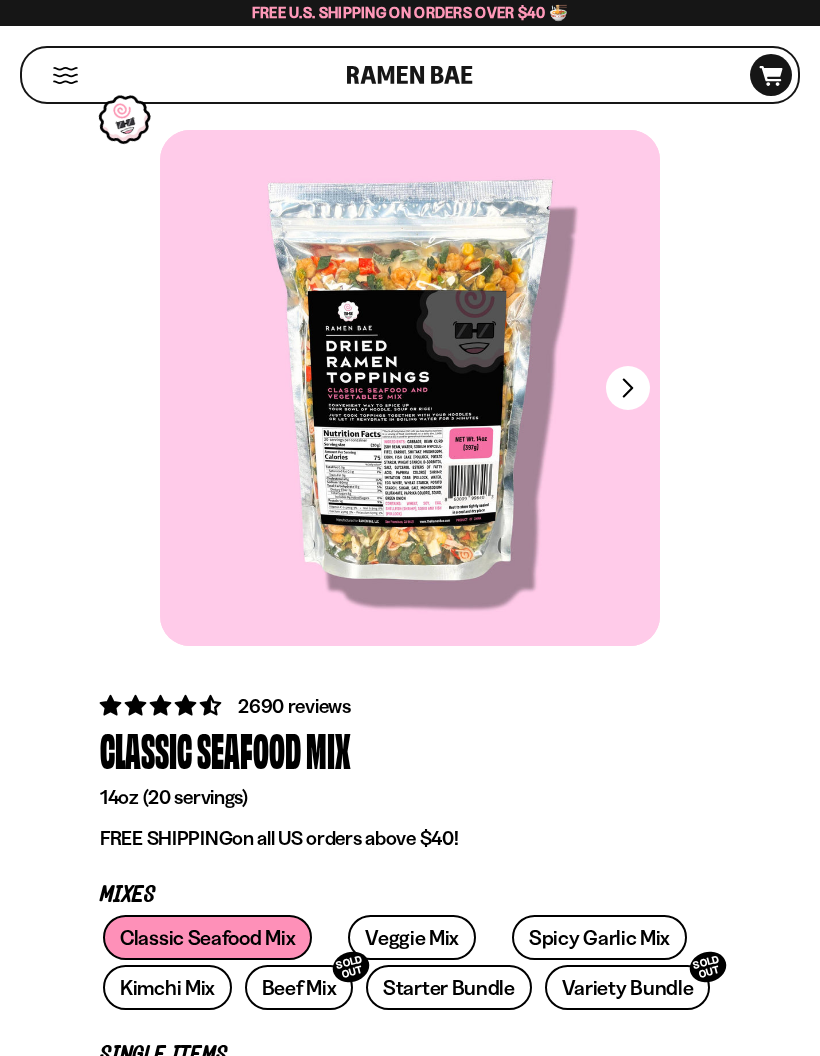 click at bounding box center (410, 388) 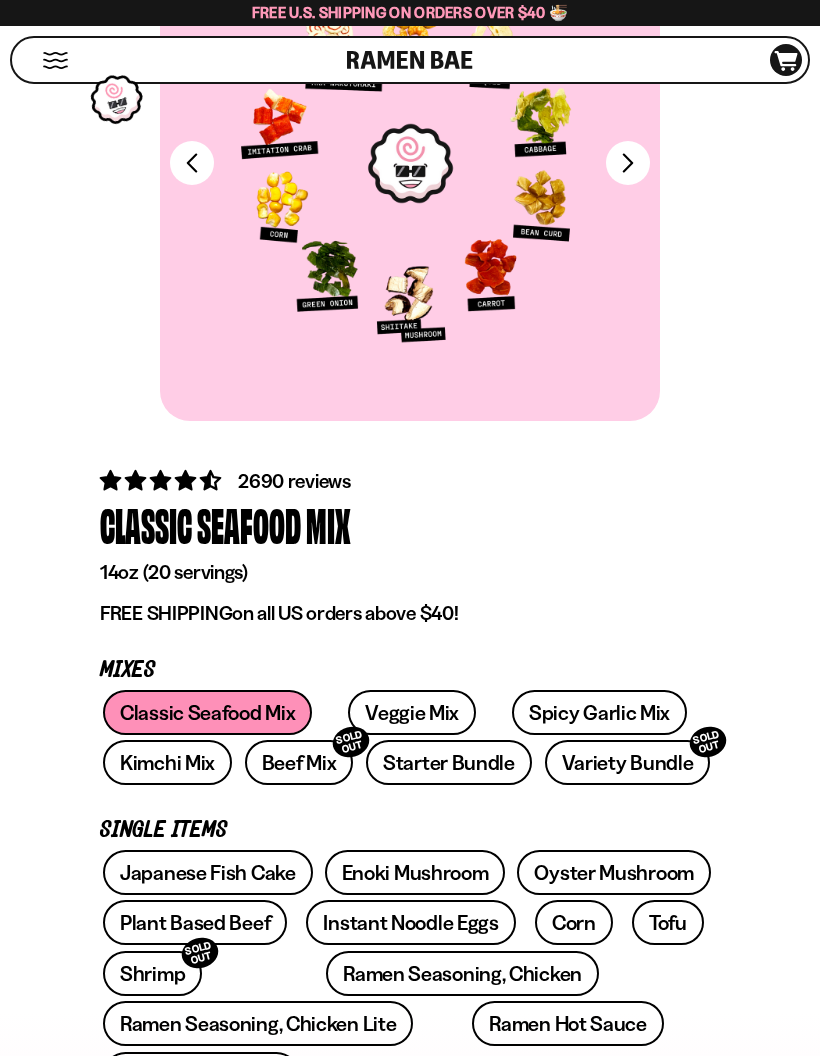 scroll, scrollTop: 227, scrollLeft: 0, axis: vertical 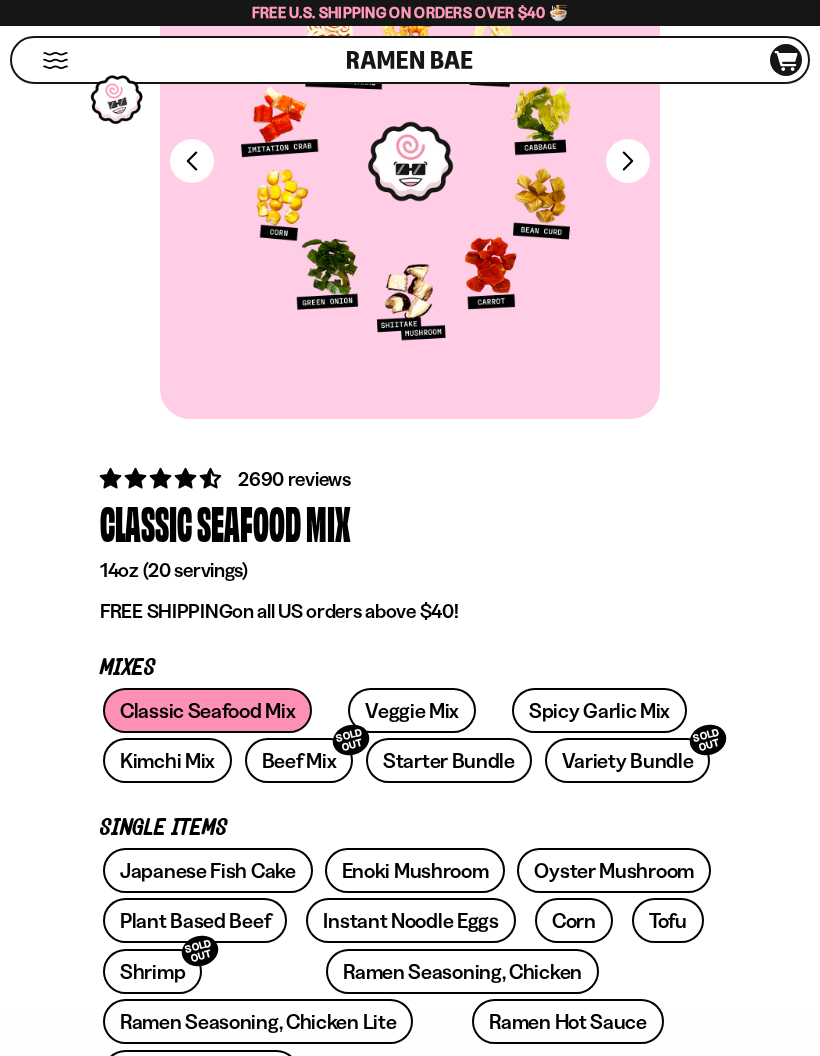 click on "Veggie Mix" at bounding box center [412, 710] 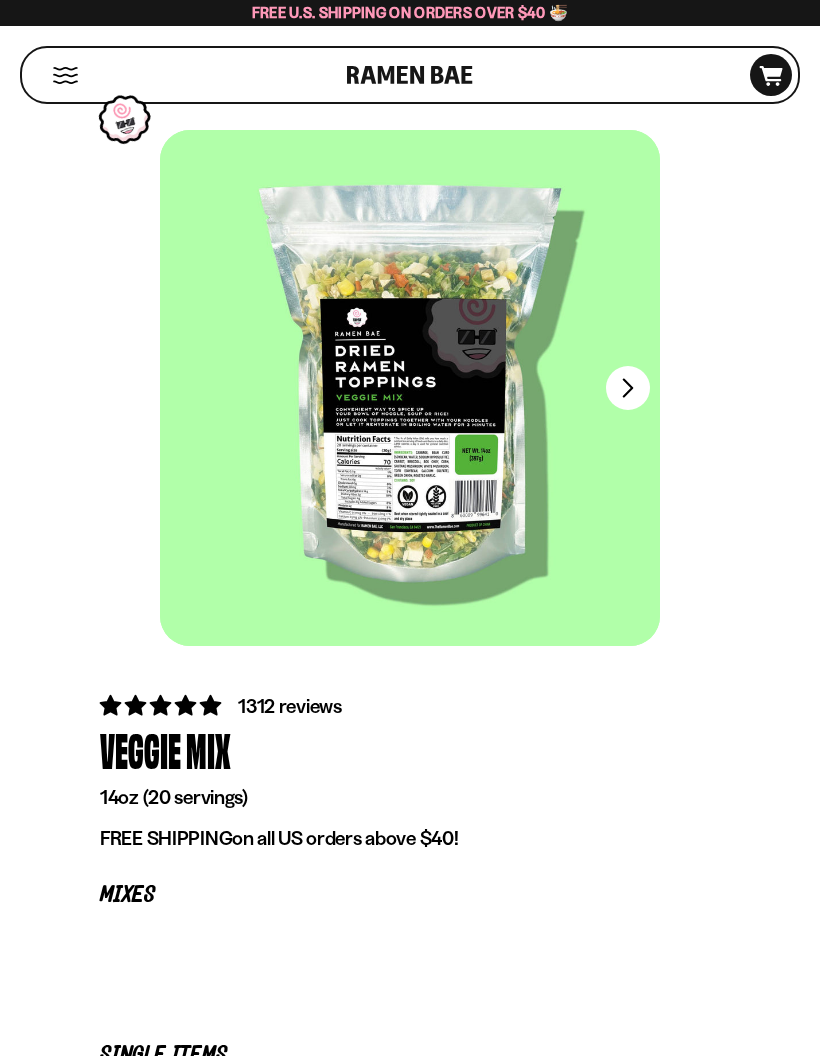 scroll, scrollTop: 0, scrollLeft: 0, axis: both 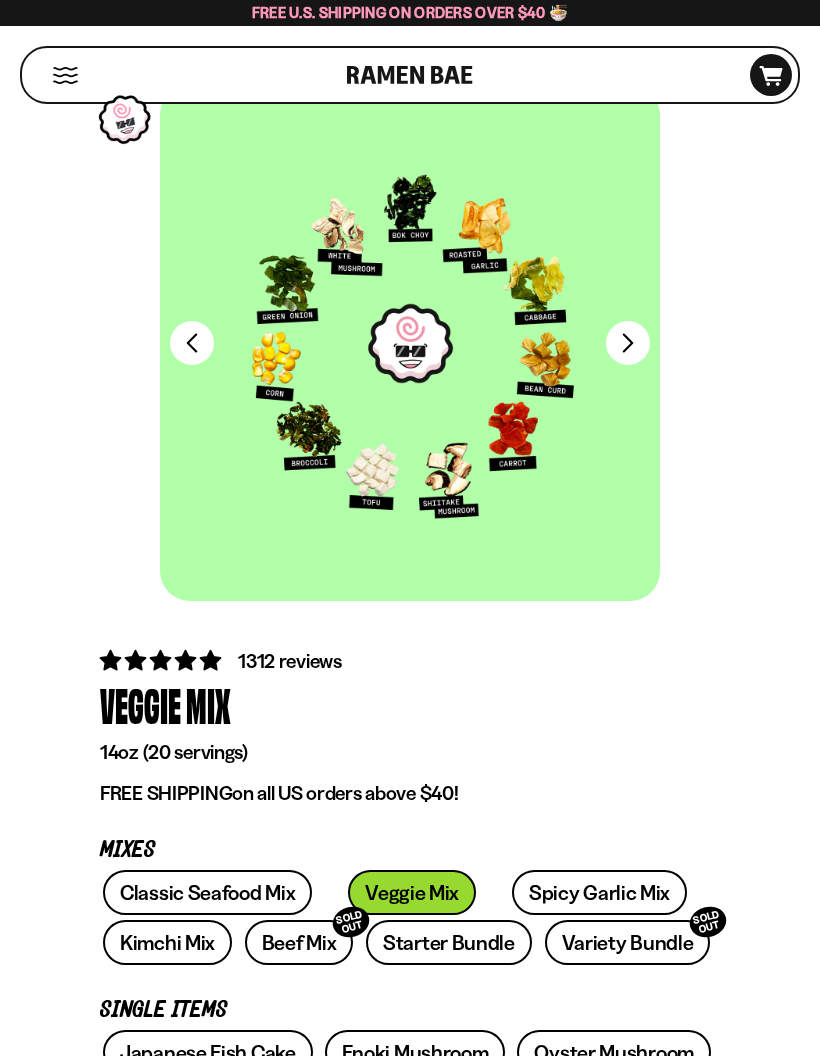 click on "Kimchi Mix" at bounding box center [167, 942] 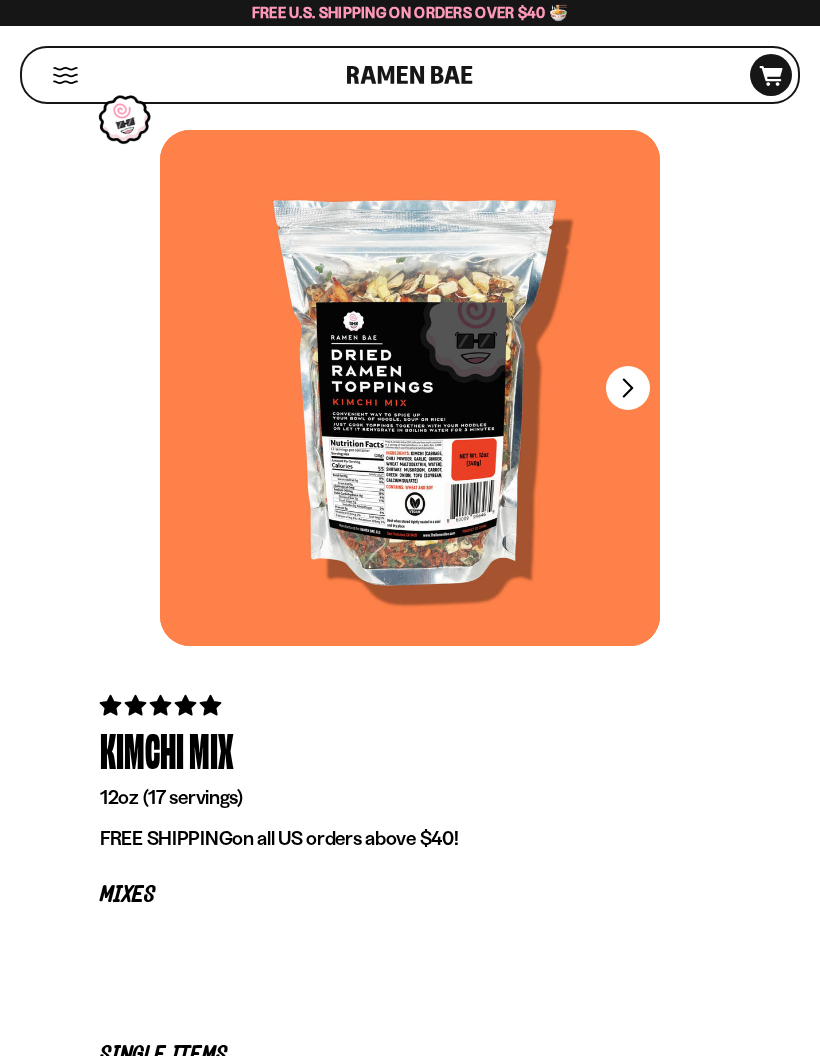 scroll, scrollTop: 0, scrollLeft: 0, axis: both 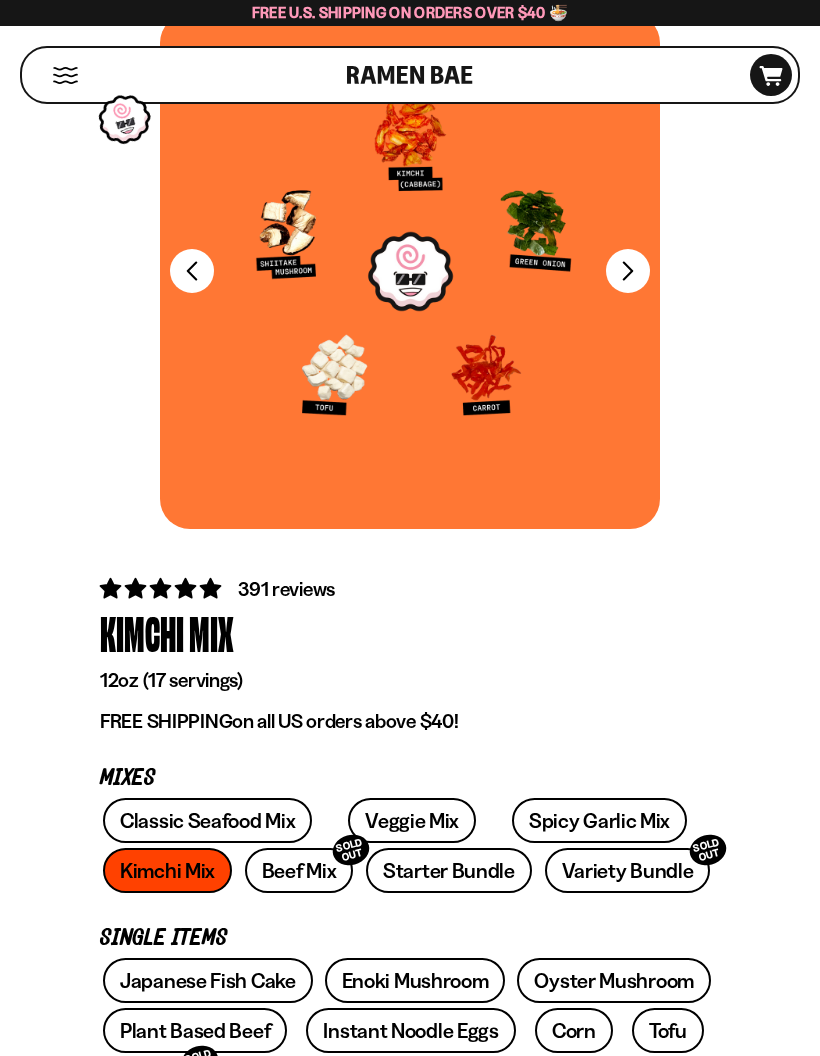 click on "Veggie Mix" at bounding box center (412, 820) 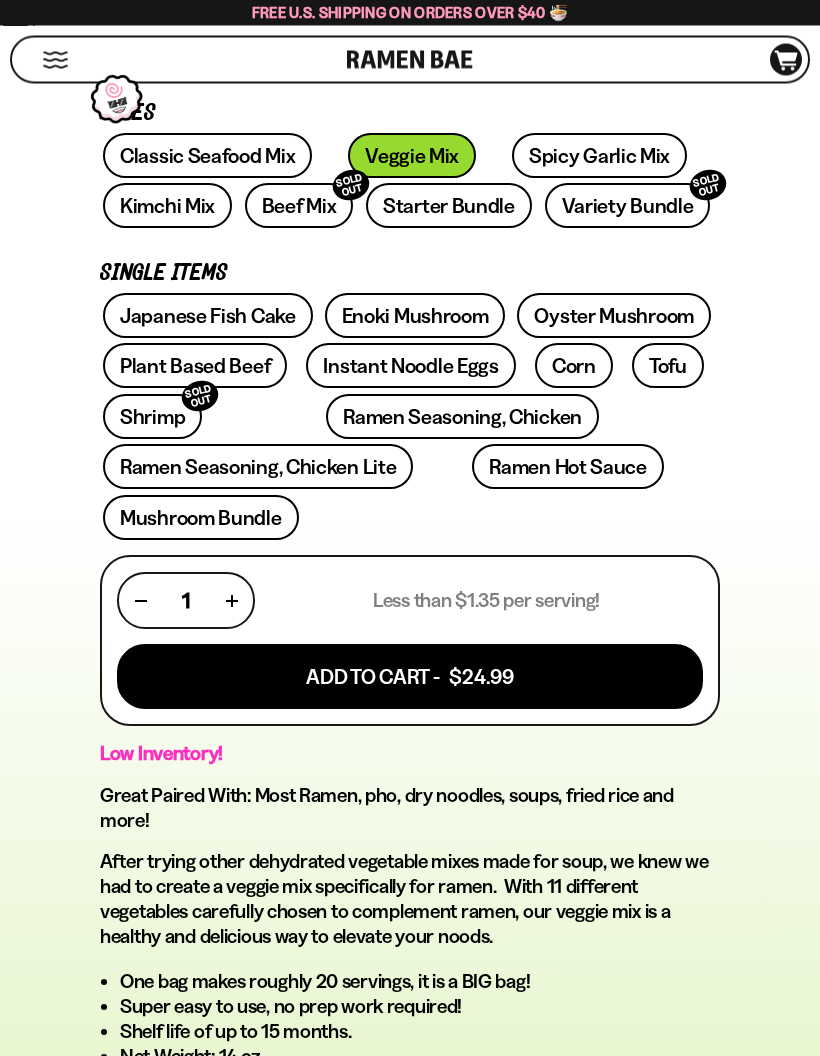 scroll, scrollTop: 782, scrollLeft: 0, axis: vertical 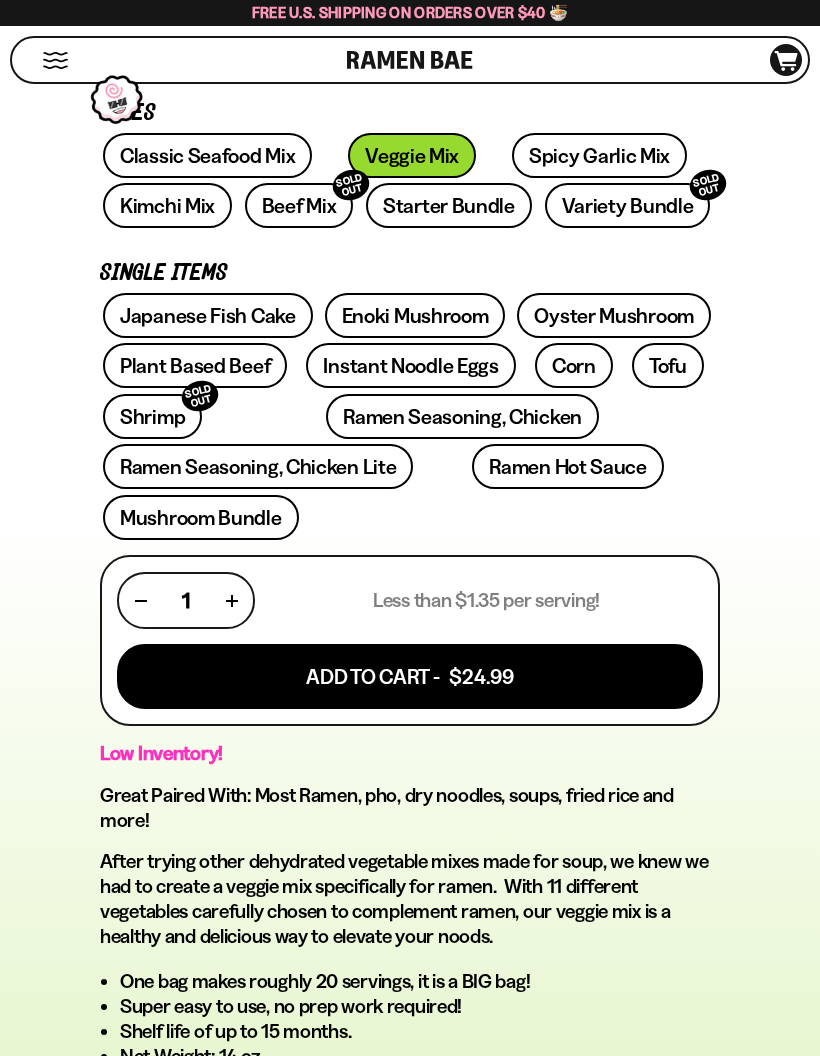 click on "Add To Cart -
$24.99" at bounding box center [410, 676] 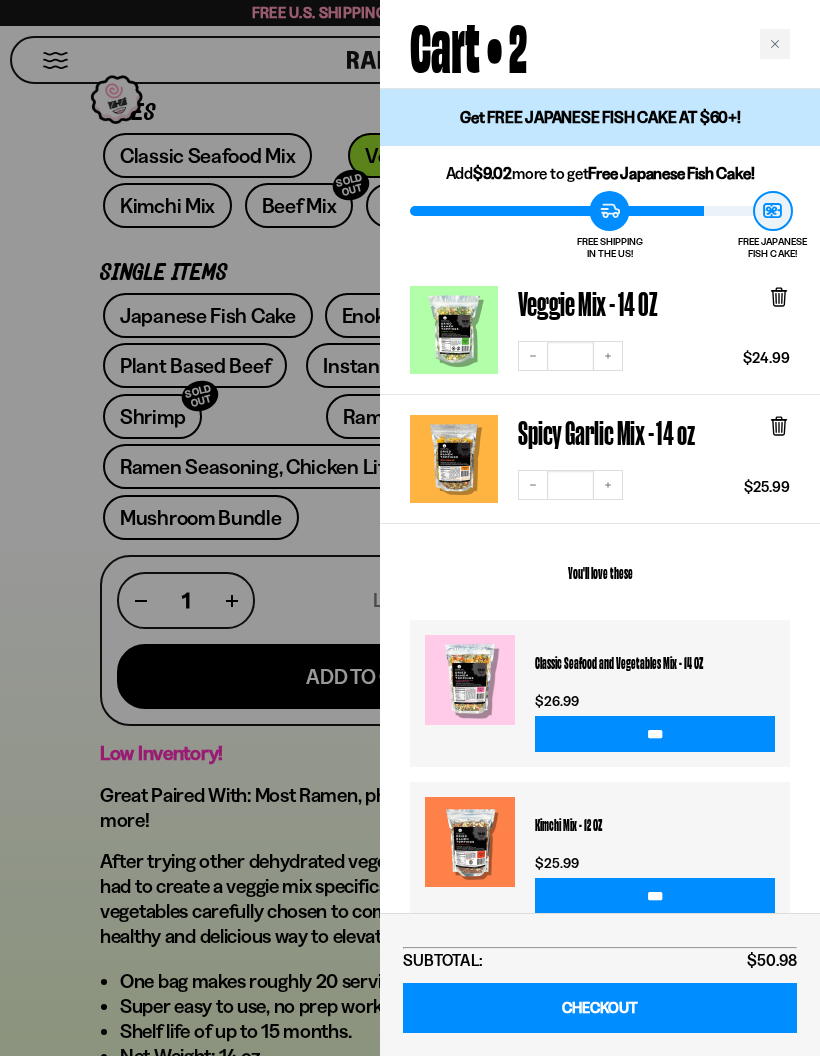 click at bounding box center (775, 44) 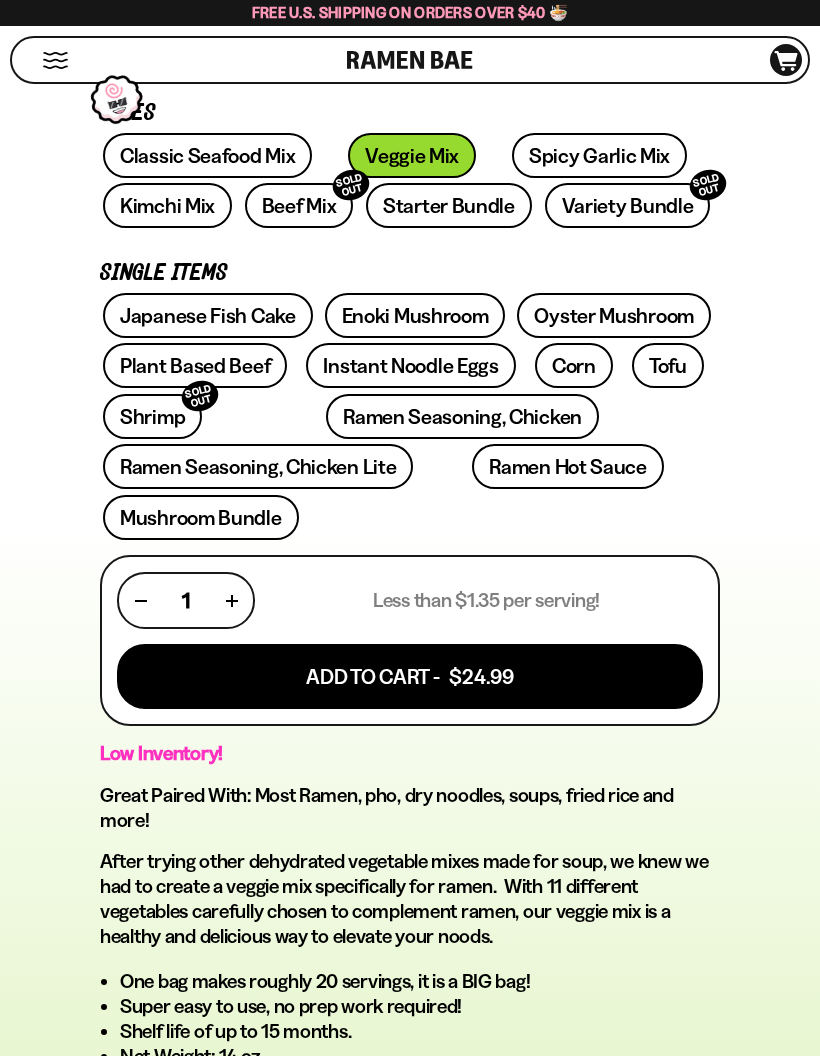 click on "Ramen Hot Sauce" at bounding box center [568, 466] 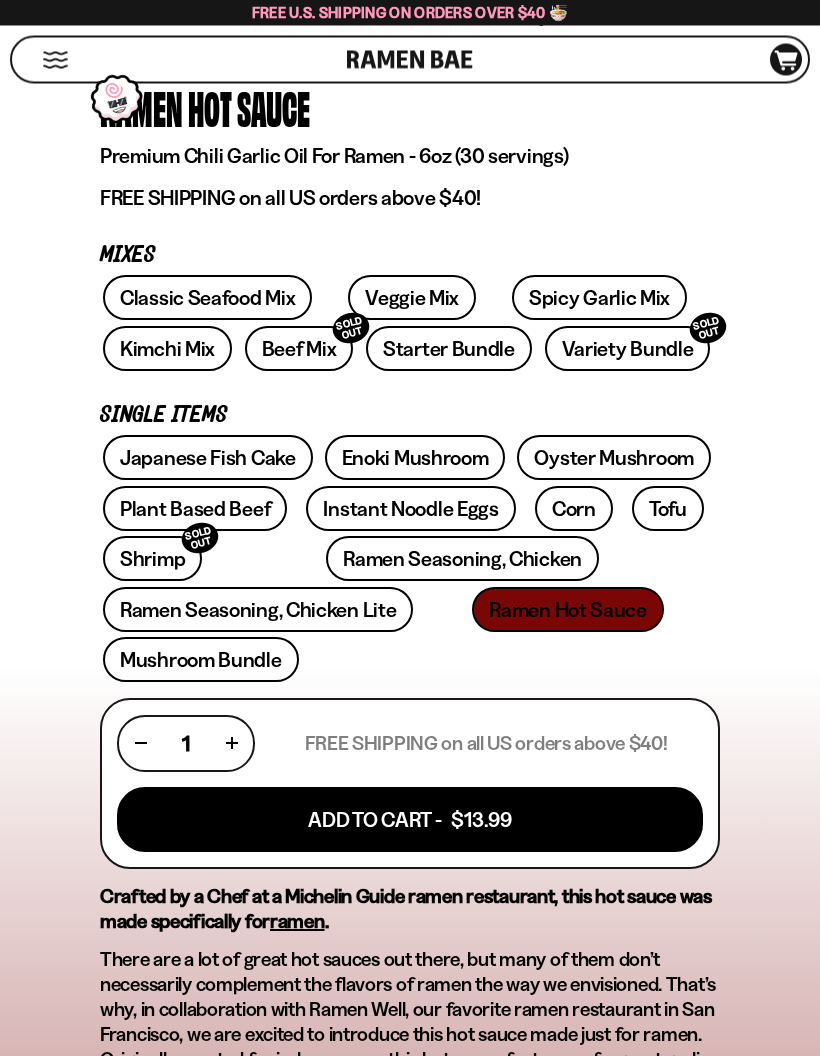 scroll, scrollTop: 642, scrollLeft: 0, axis: vertical 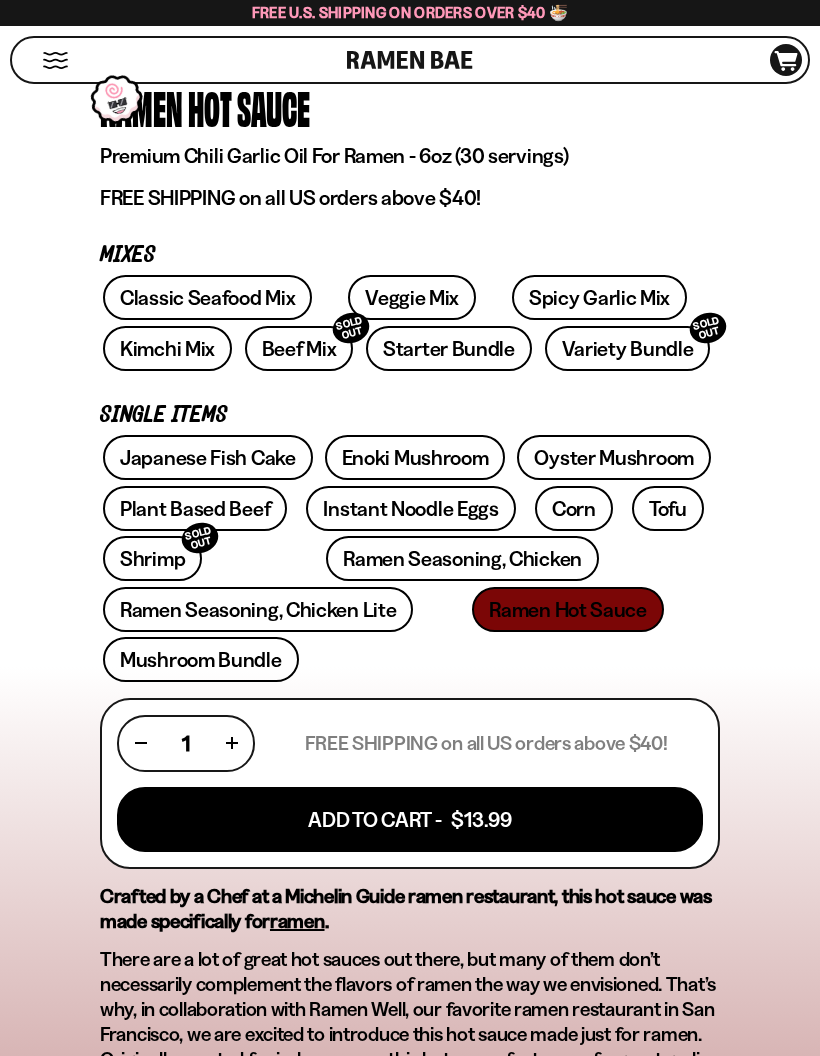 click on "Instant Noodle Eggs" at bounding box center (410, 508) 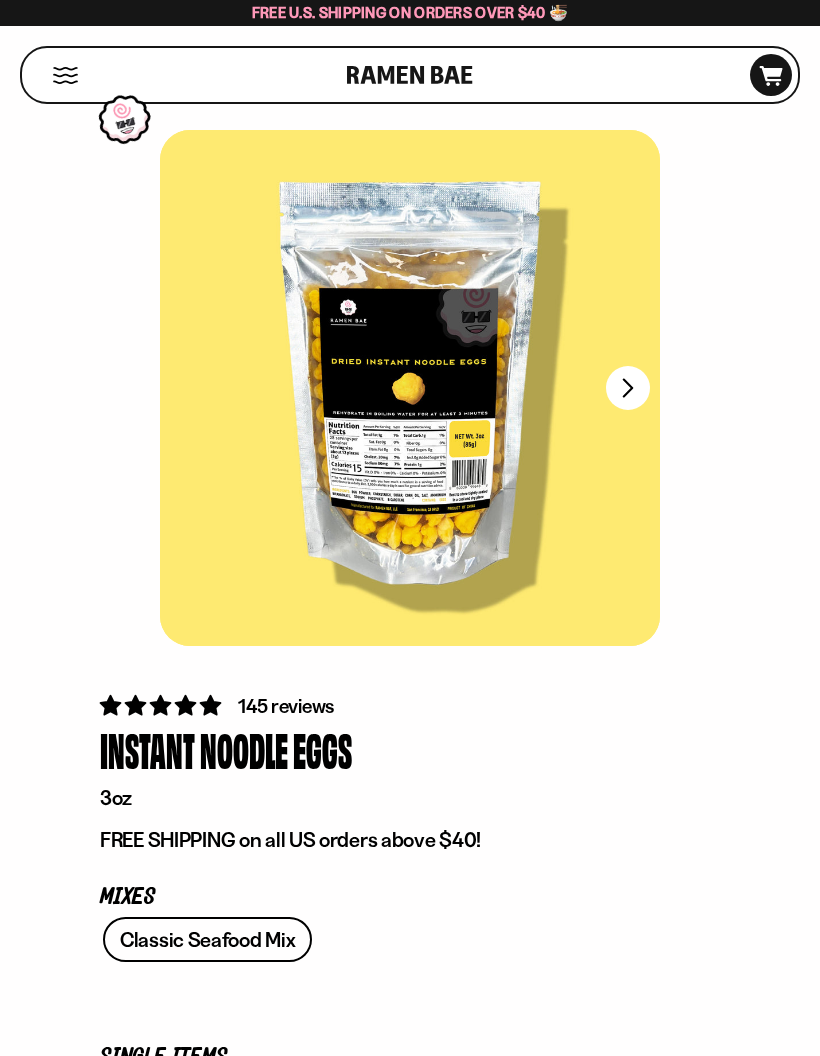 scroll, scrollTop: 0, scrollLeft: 0, axis: both 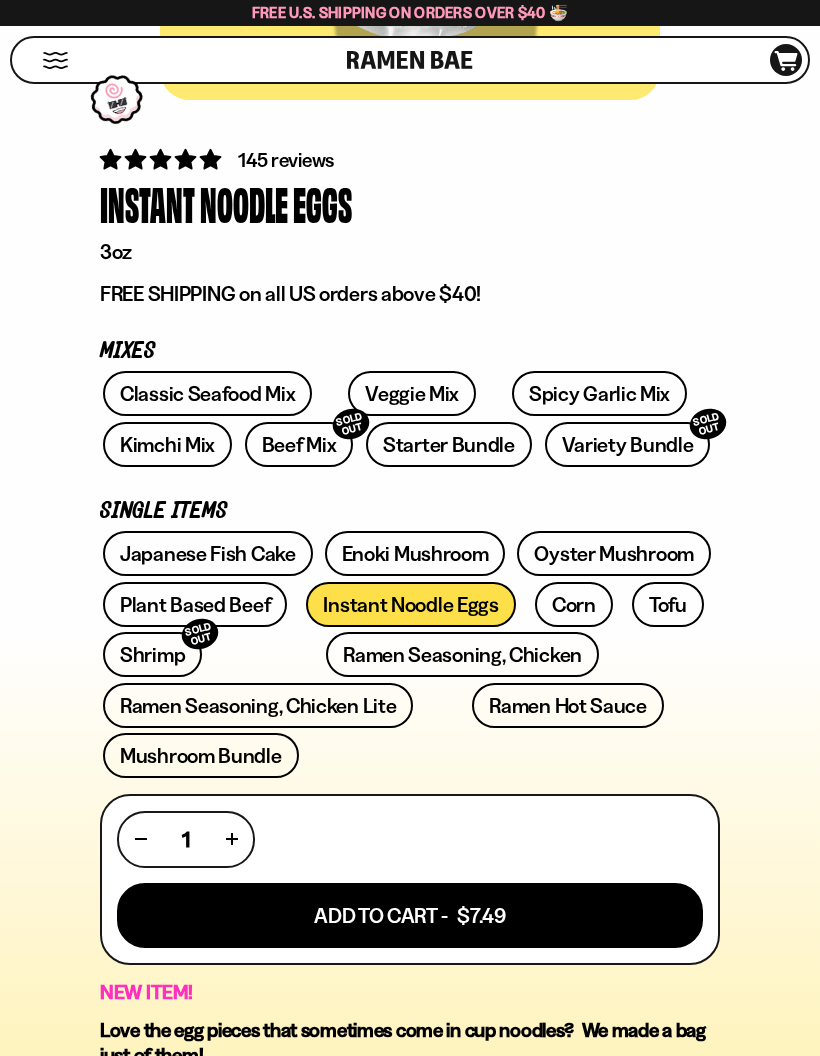click on "Starter Bundle" at bounding box center (449, 444) 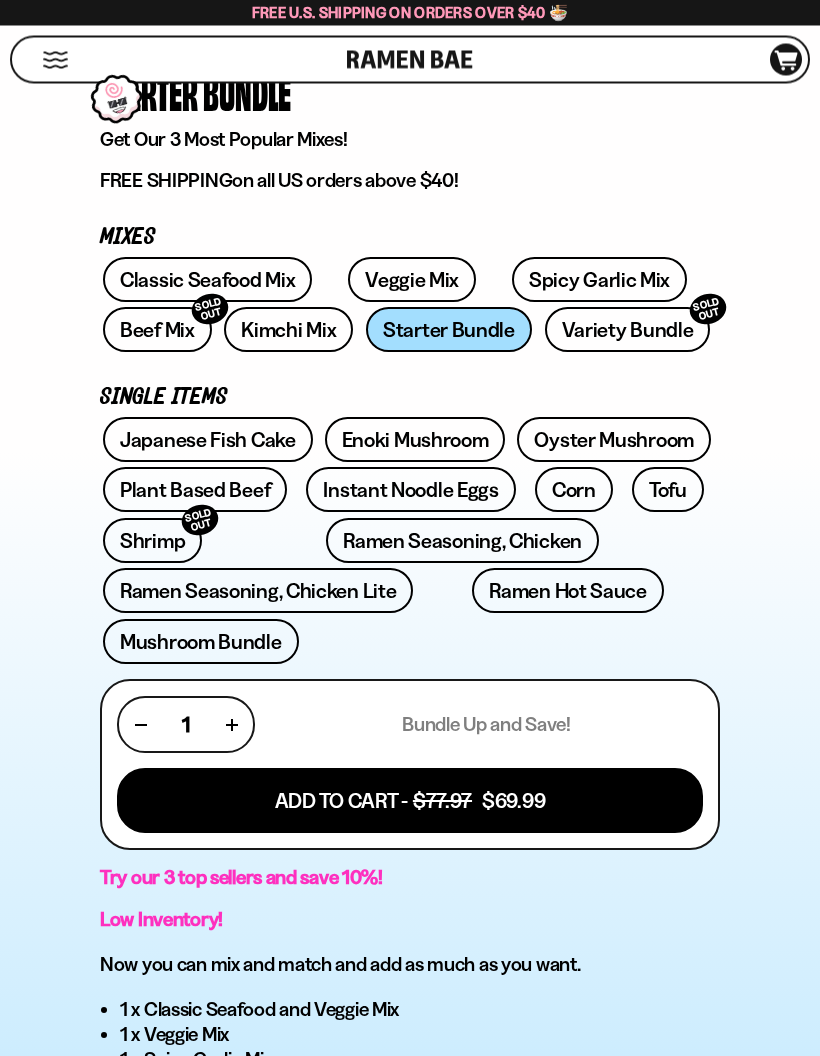 scroll, scrollTop: 658, scrollLeft: 0, axis: vertical 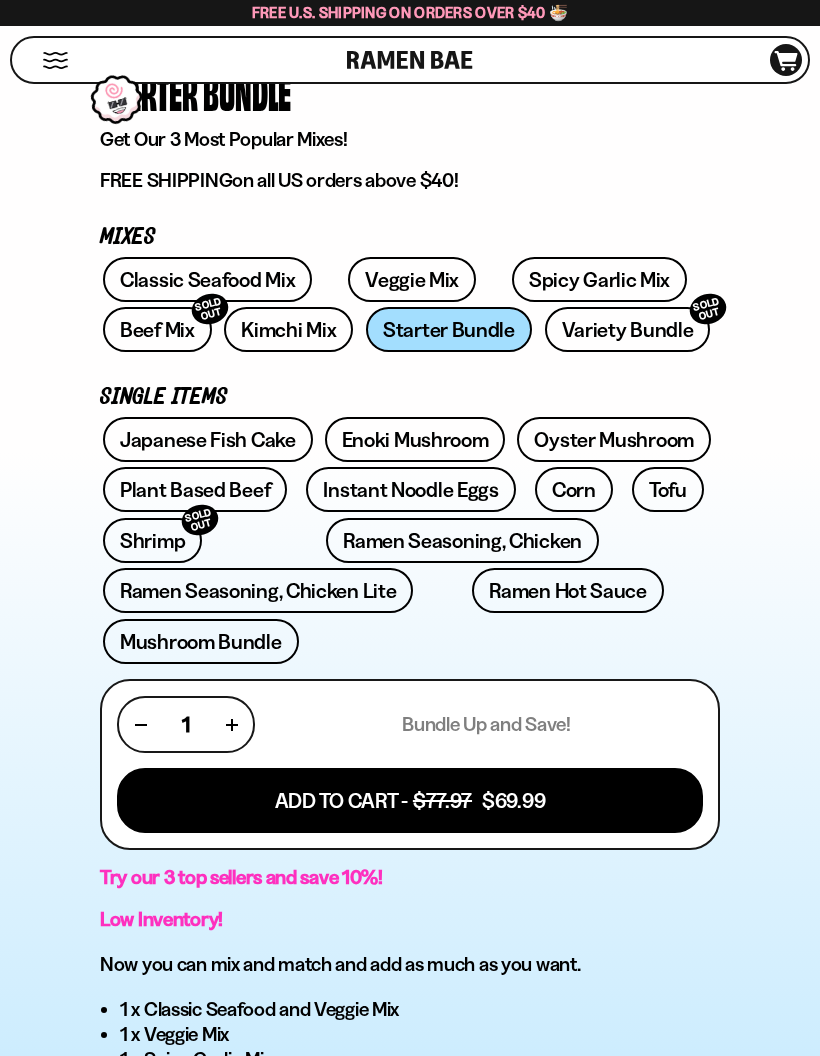 click on "Add To Cart -
$77.97
$69.99" at bounding box center [410, 800] 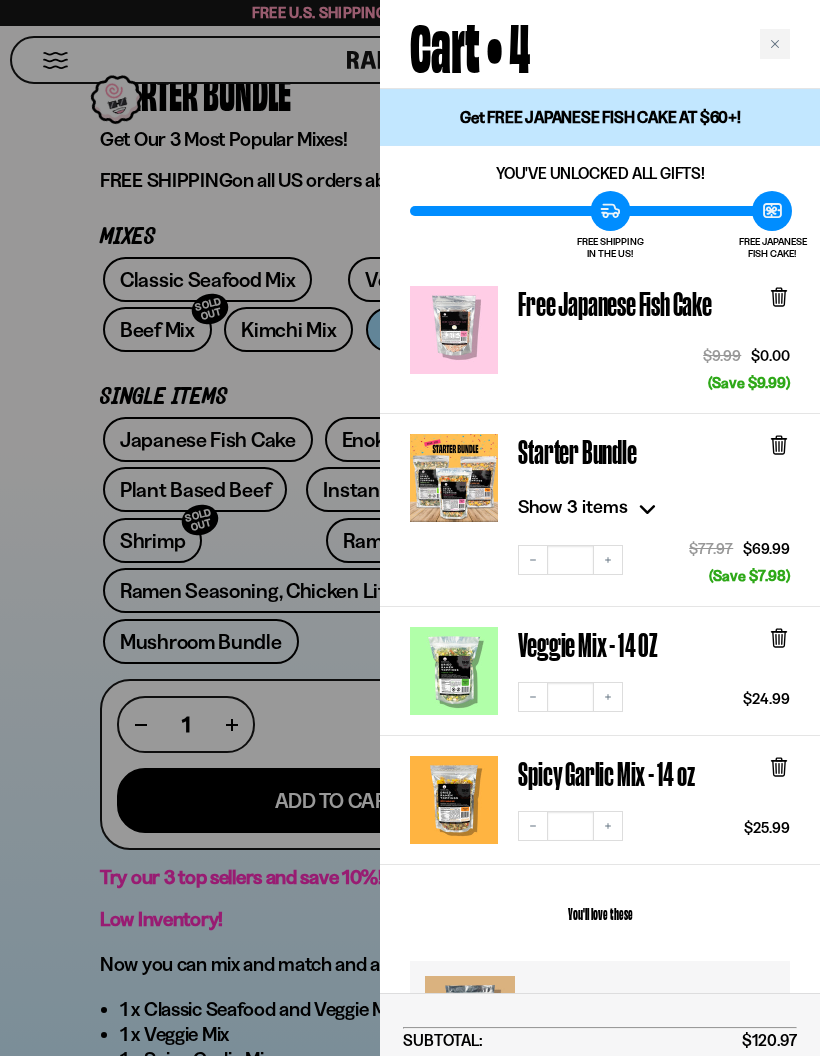 click 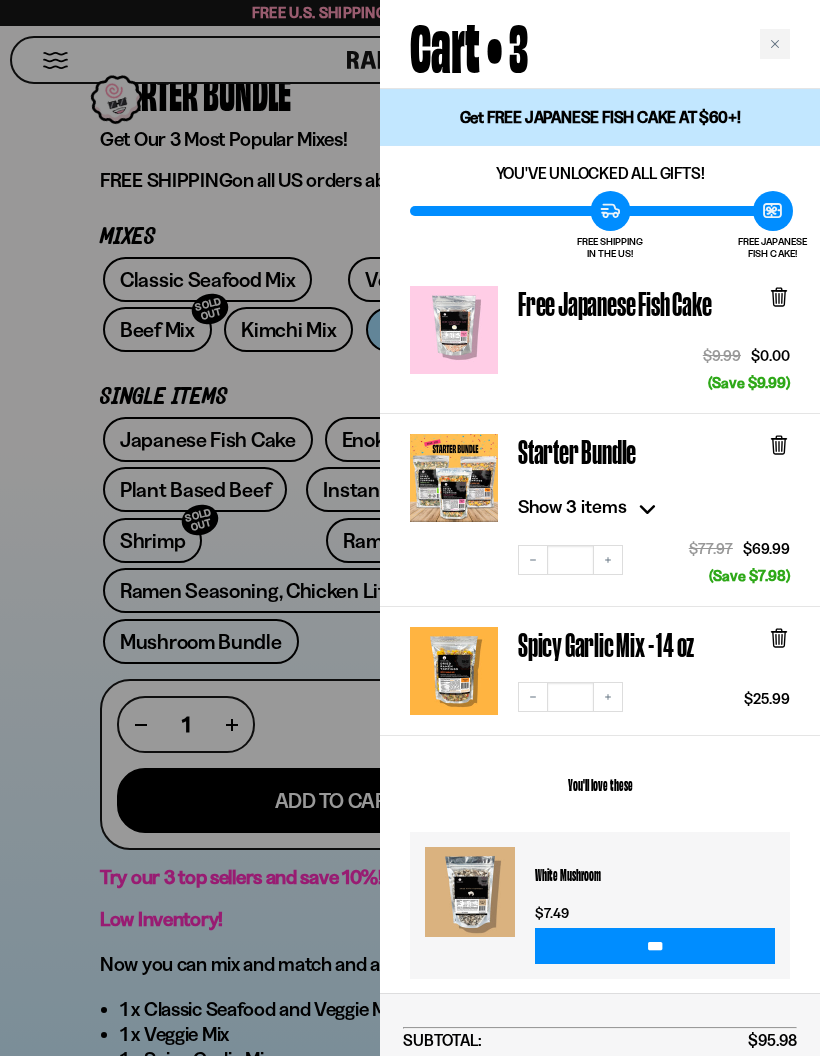 click 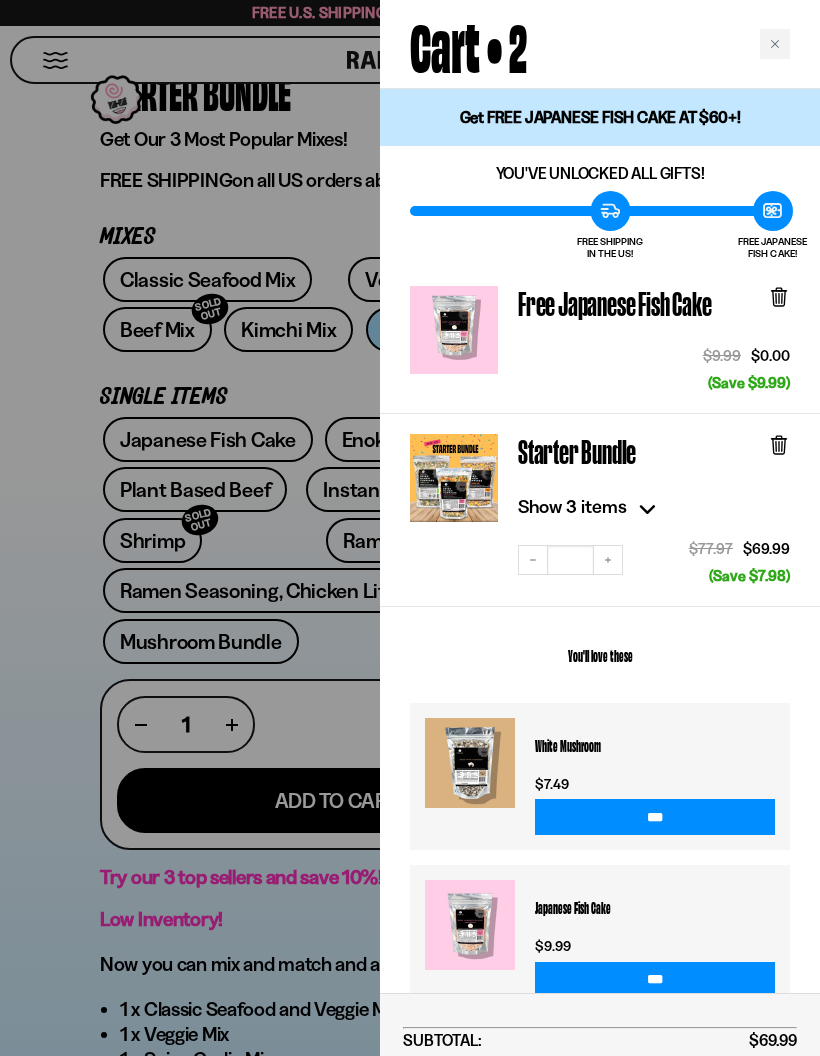 scroll, scrollTop: 0, scrollLeft: 0, axis: both 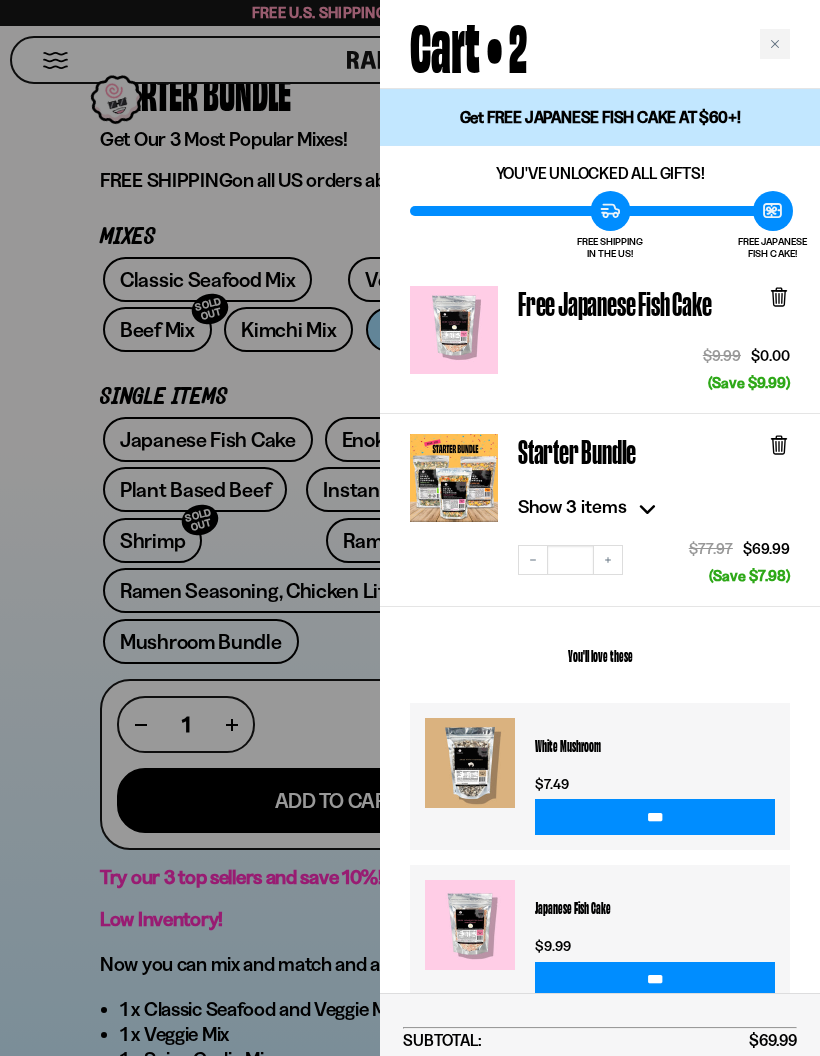 click on "CHECKOUT" at bounding box center [600, 1088] 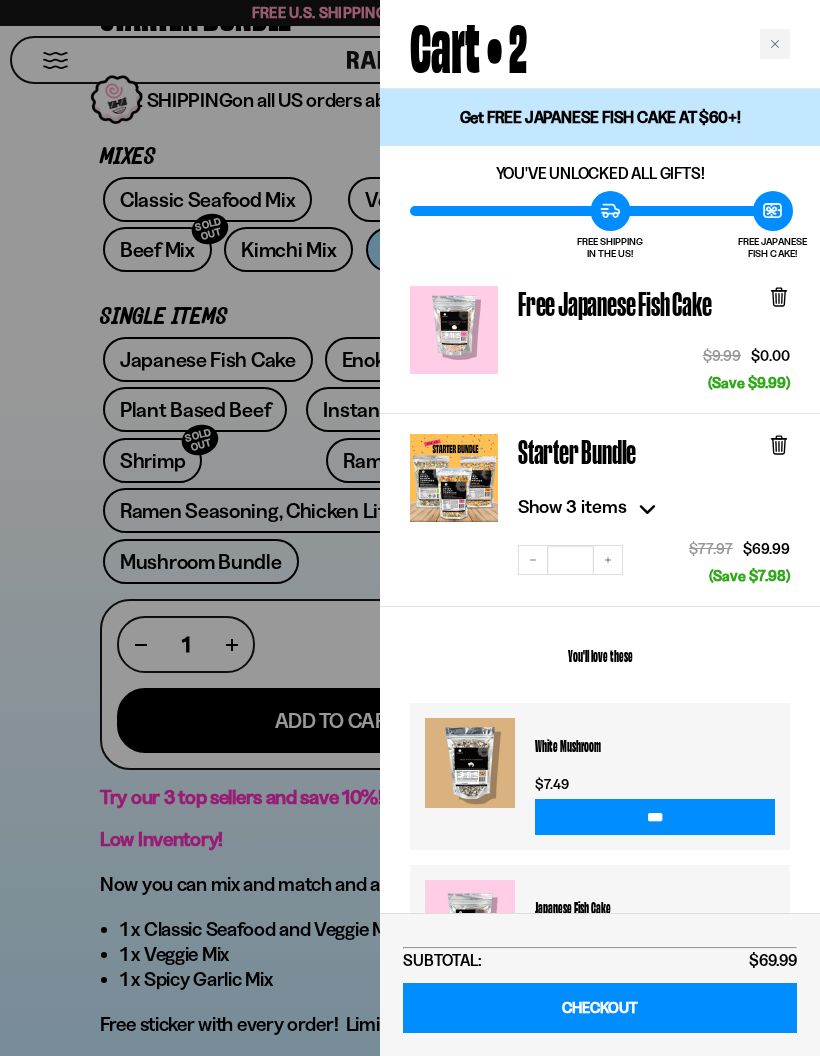 click 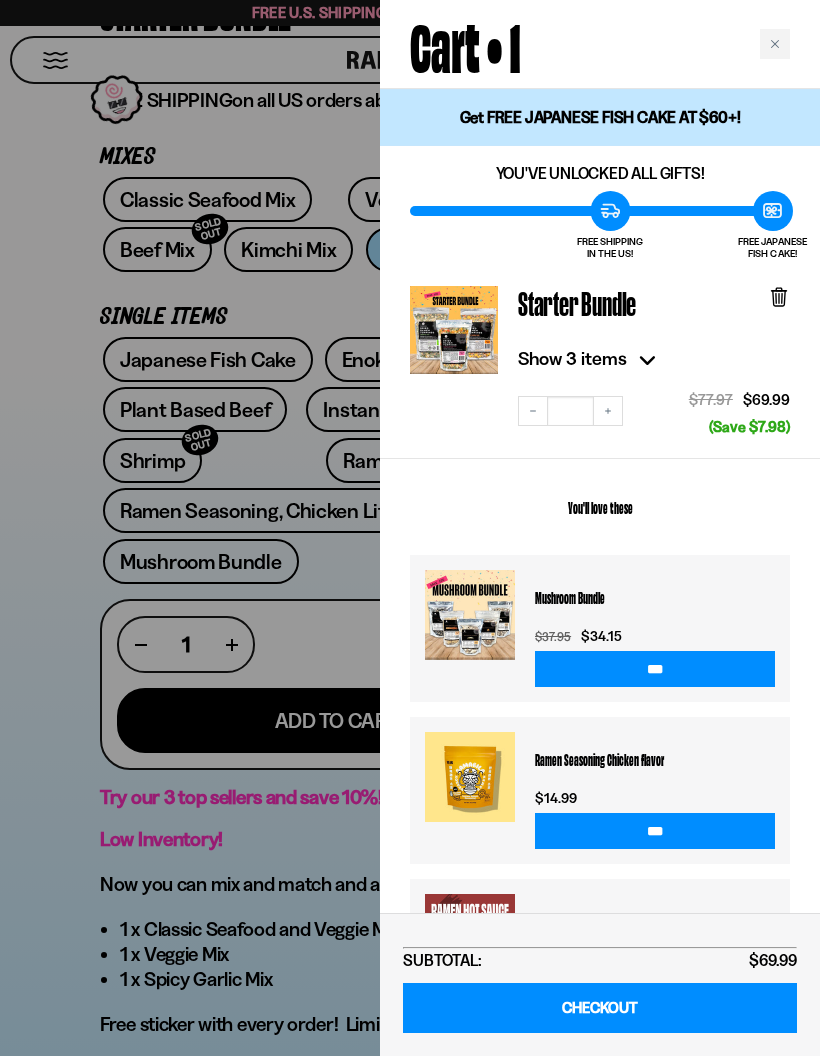 click 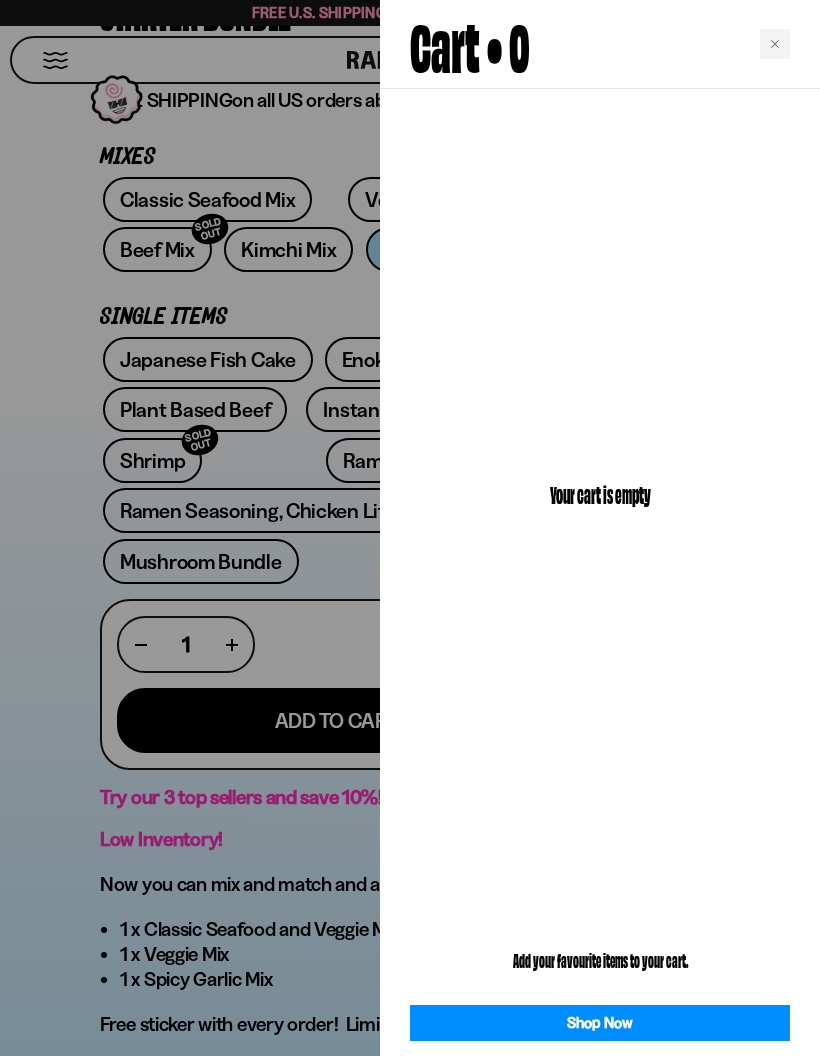 click at bounding box center [410, 528] 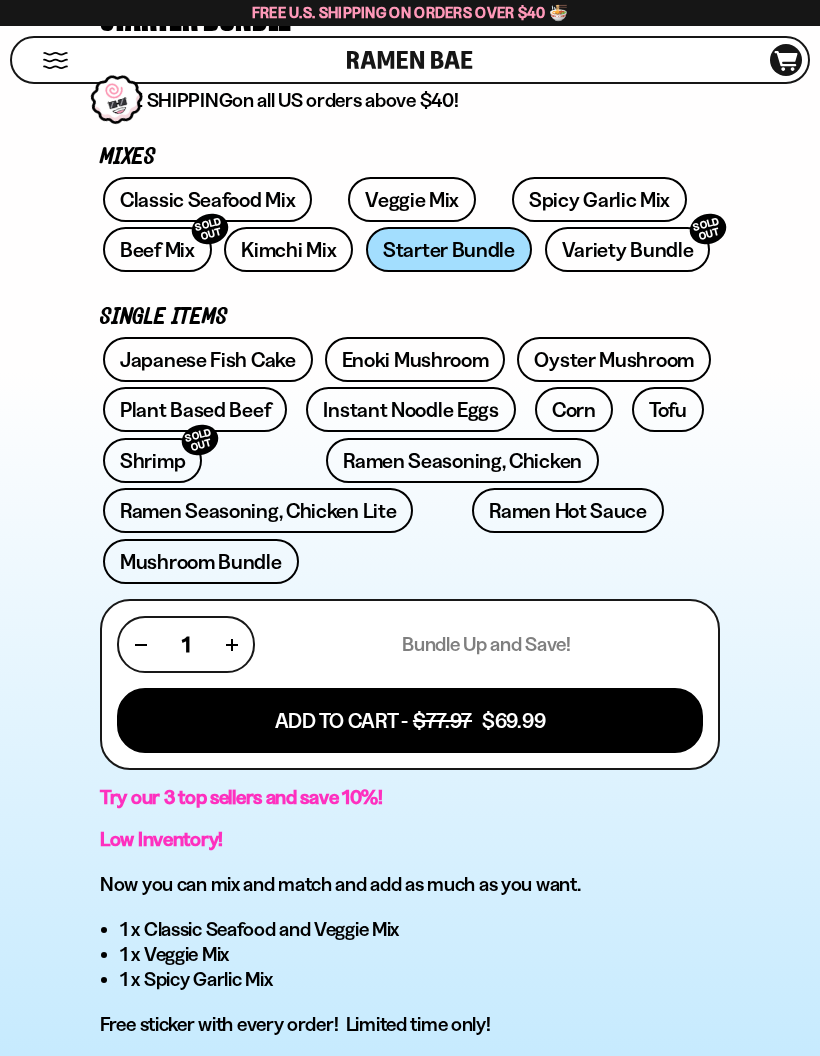 click on "Veggie Mix" at bounding box center [412, 199] 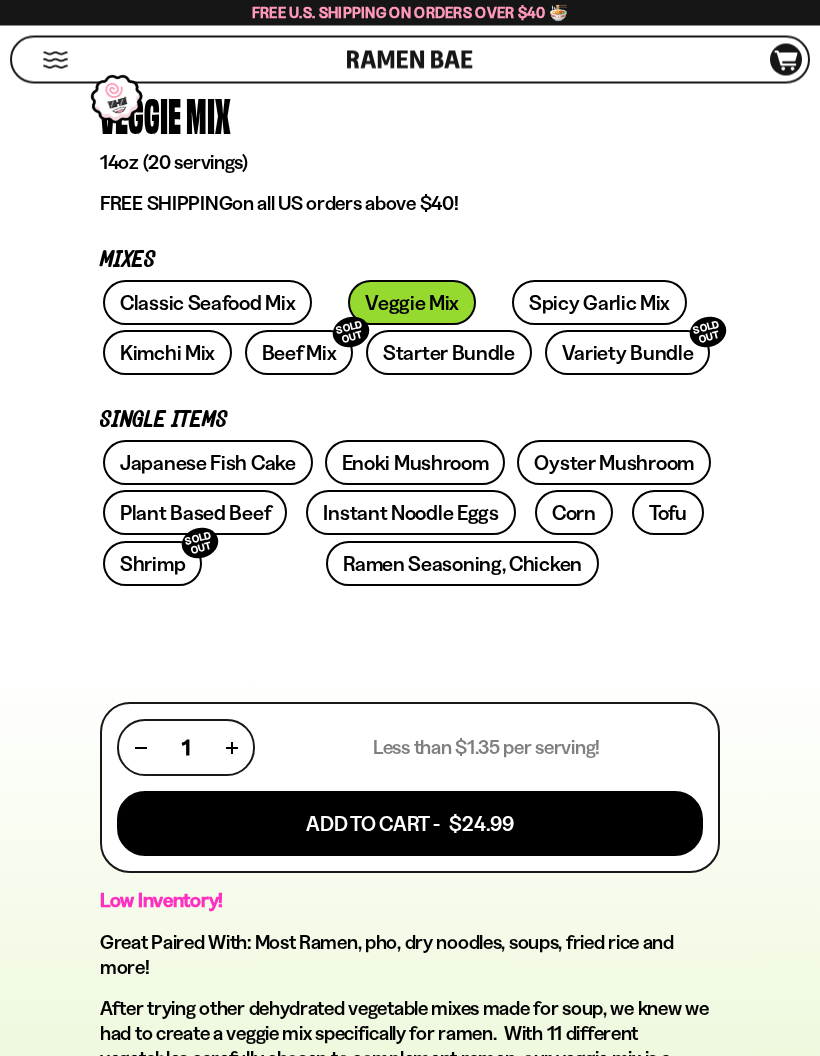 scroll, scrollTop: 636, scrollLeft: 0, axis: vertical 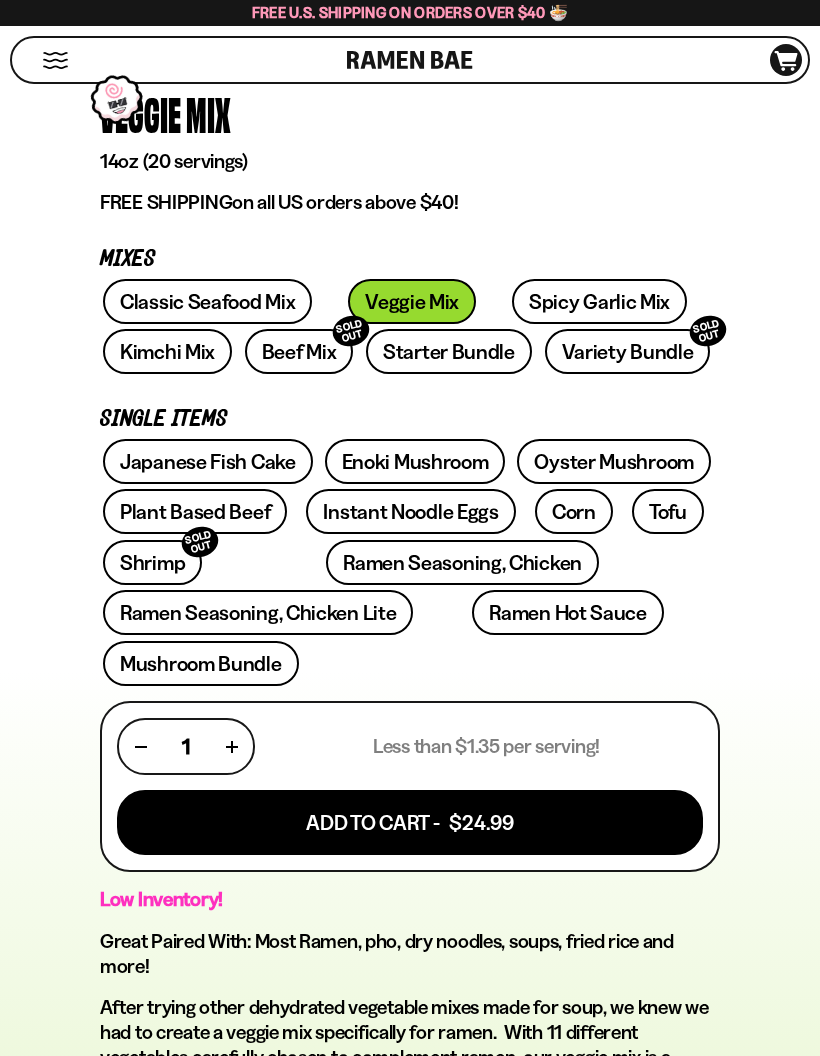 click on "Add To Cart -
$24.99" at bounding box center (410, 822) 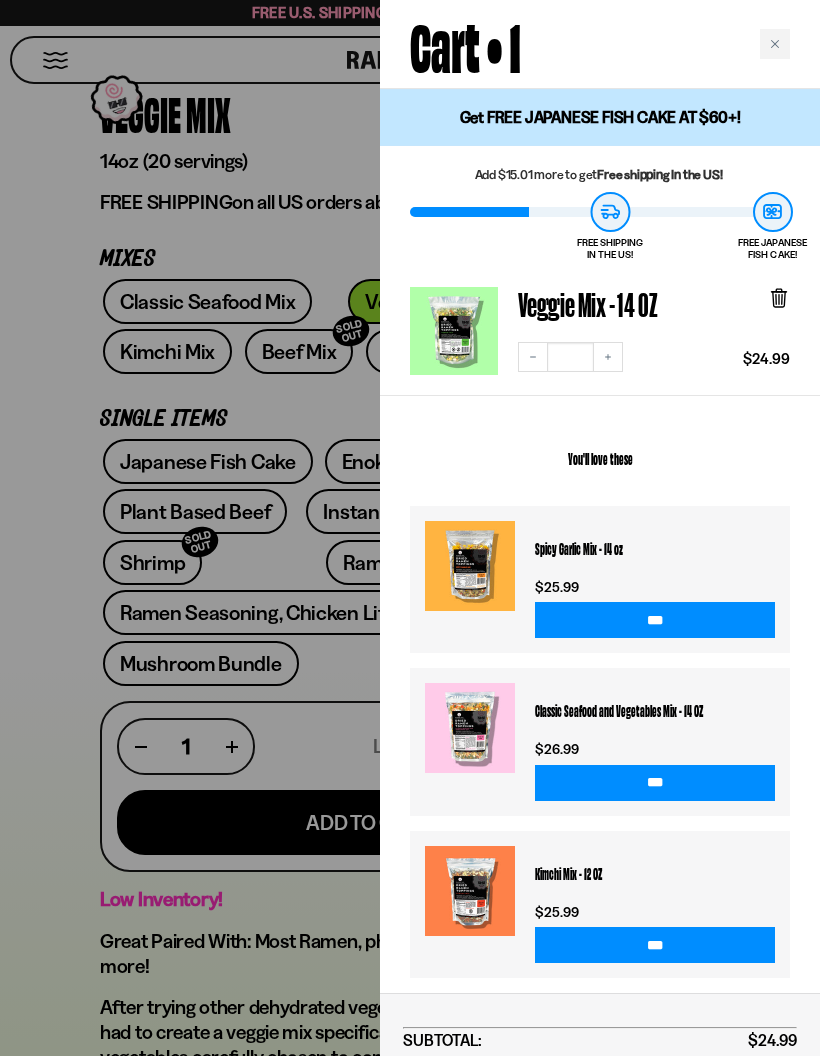 click 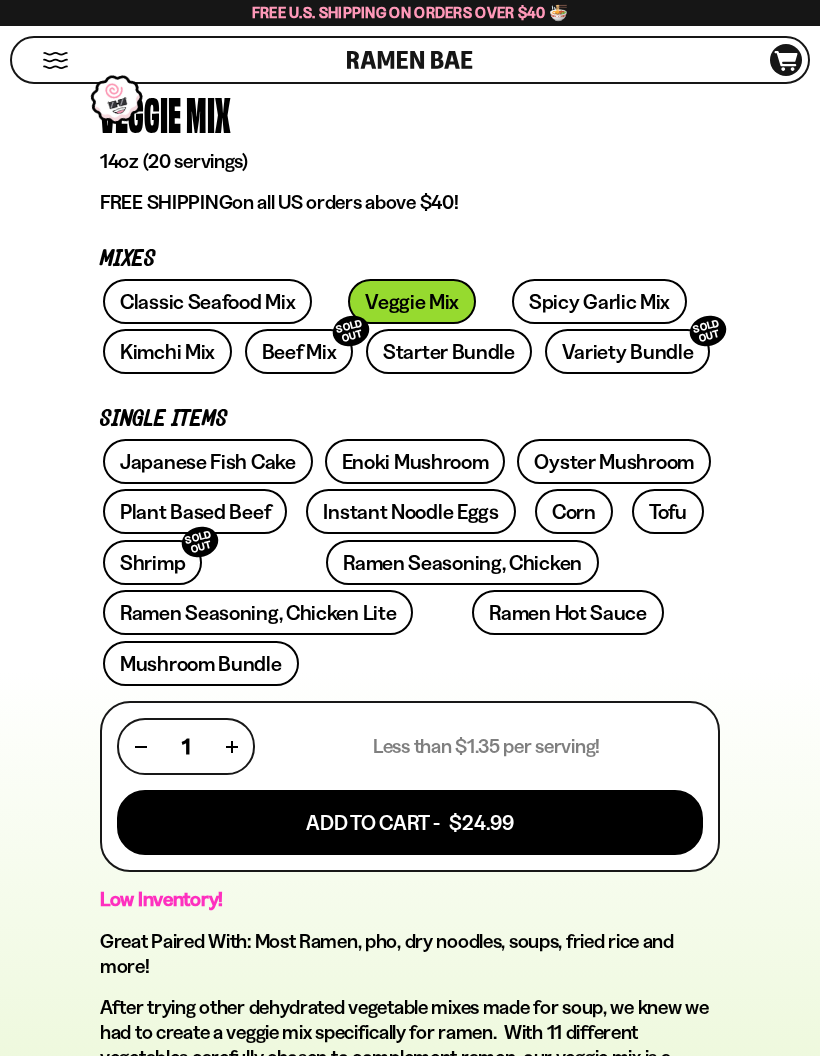 click on "Spicy Garlic Mix" at bounding box center [599, 301] 